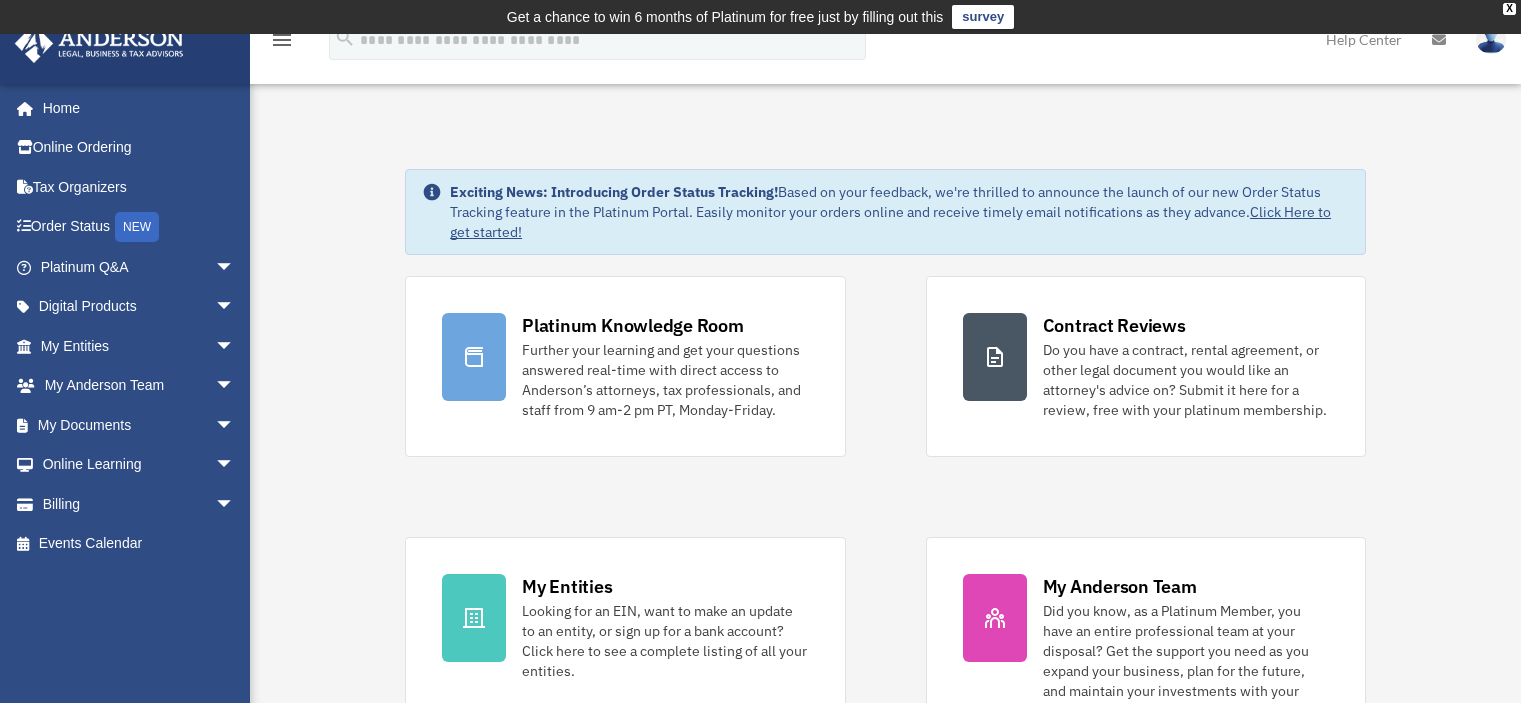 scroll, scrollTop: 0, scrollLeft: 0, axis: both 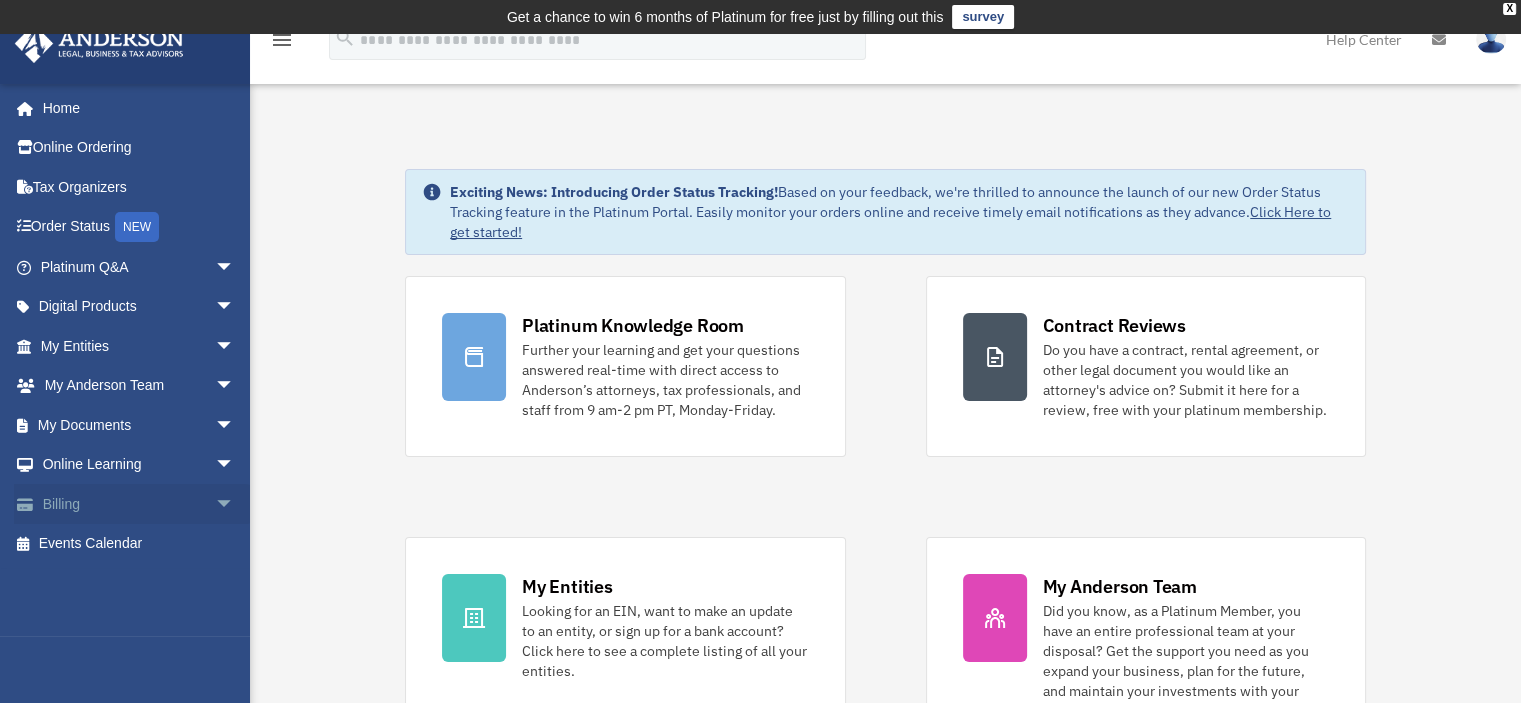 click on "arrow_drop_down" at bounding box center (235, 504) 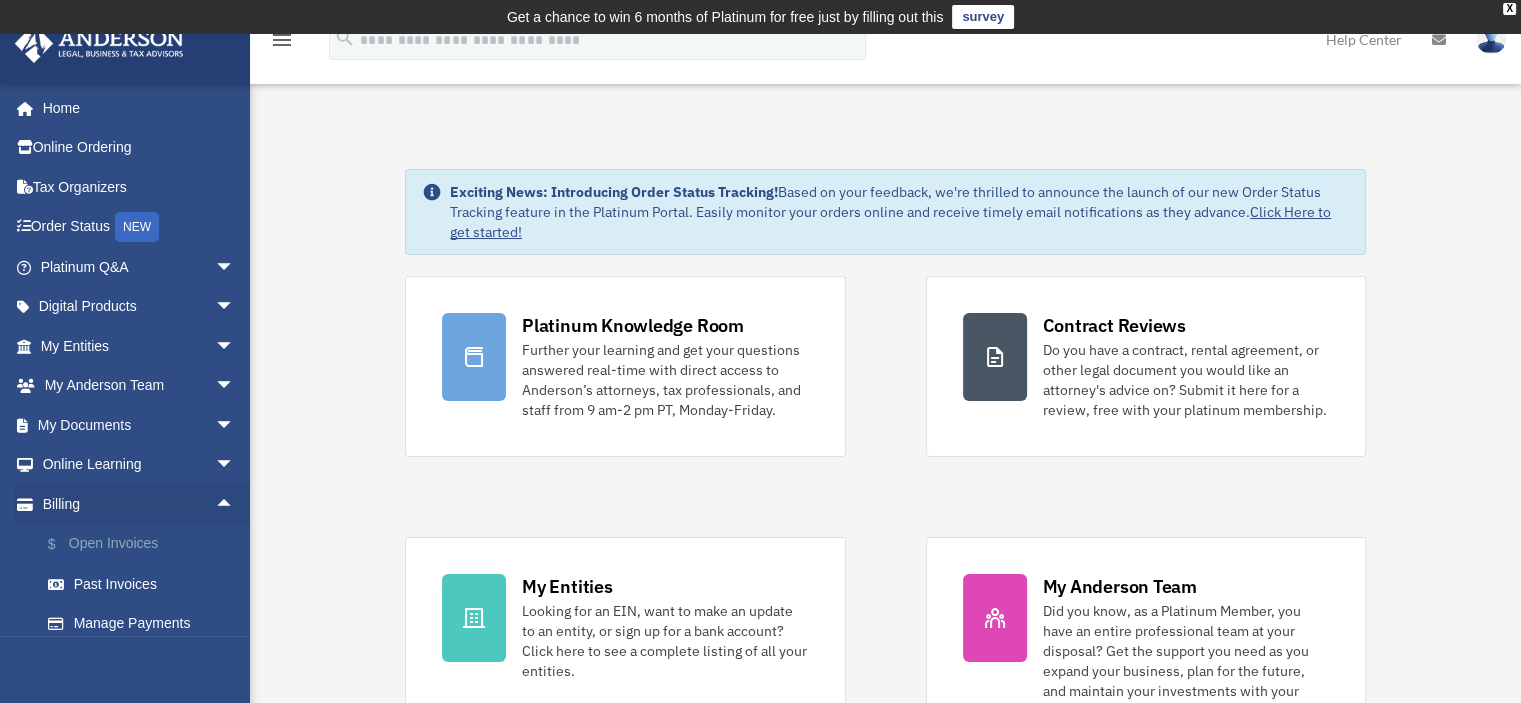 click on "$ Open Invoices" at bounding box center (146, 544) 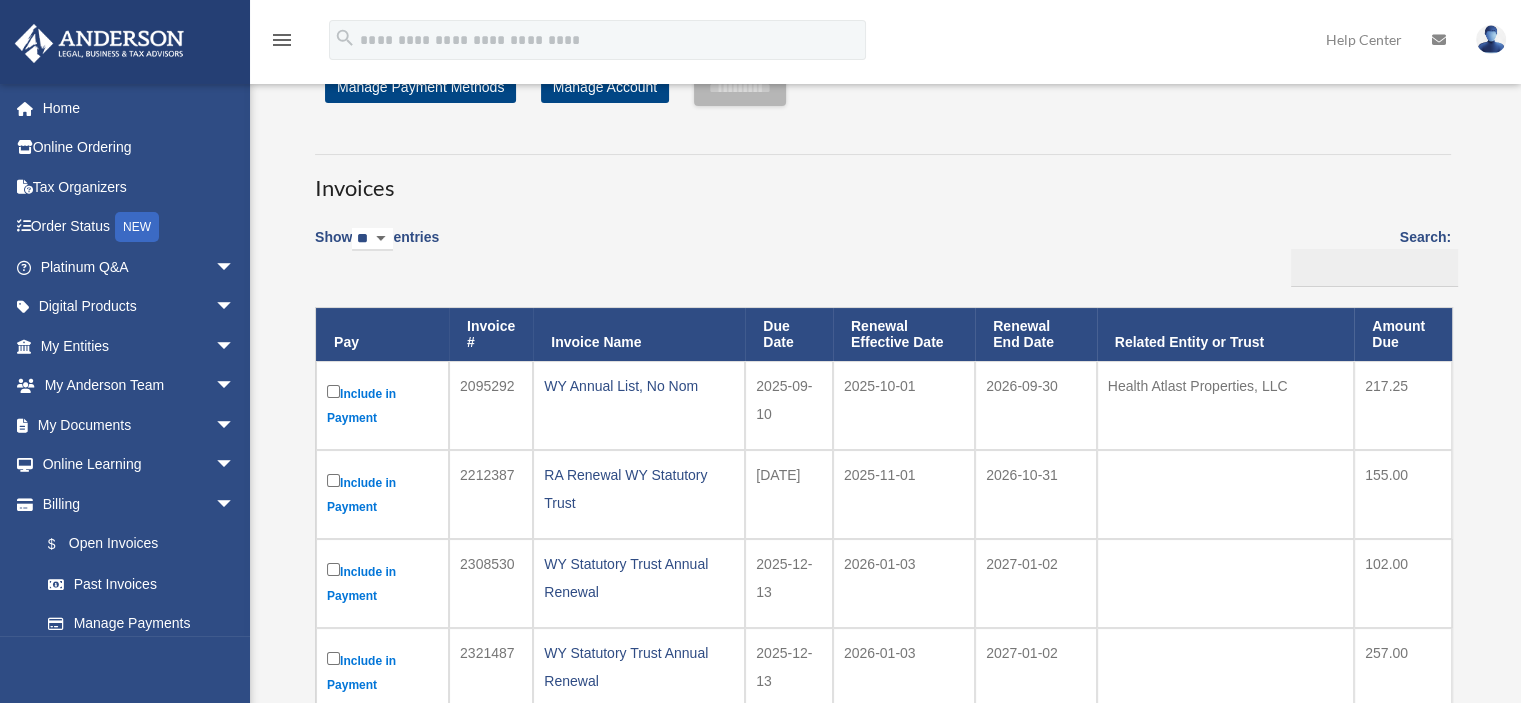 scroll, scrollTop: 0, scrollLeft: 0, axis: both 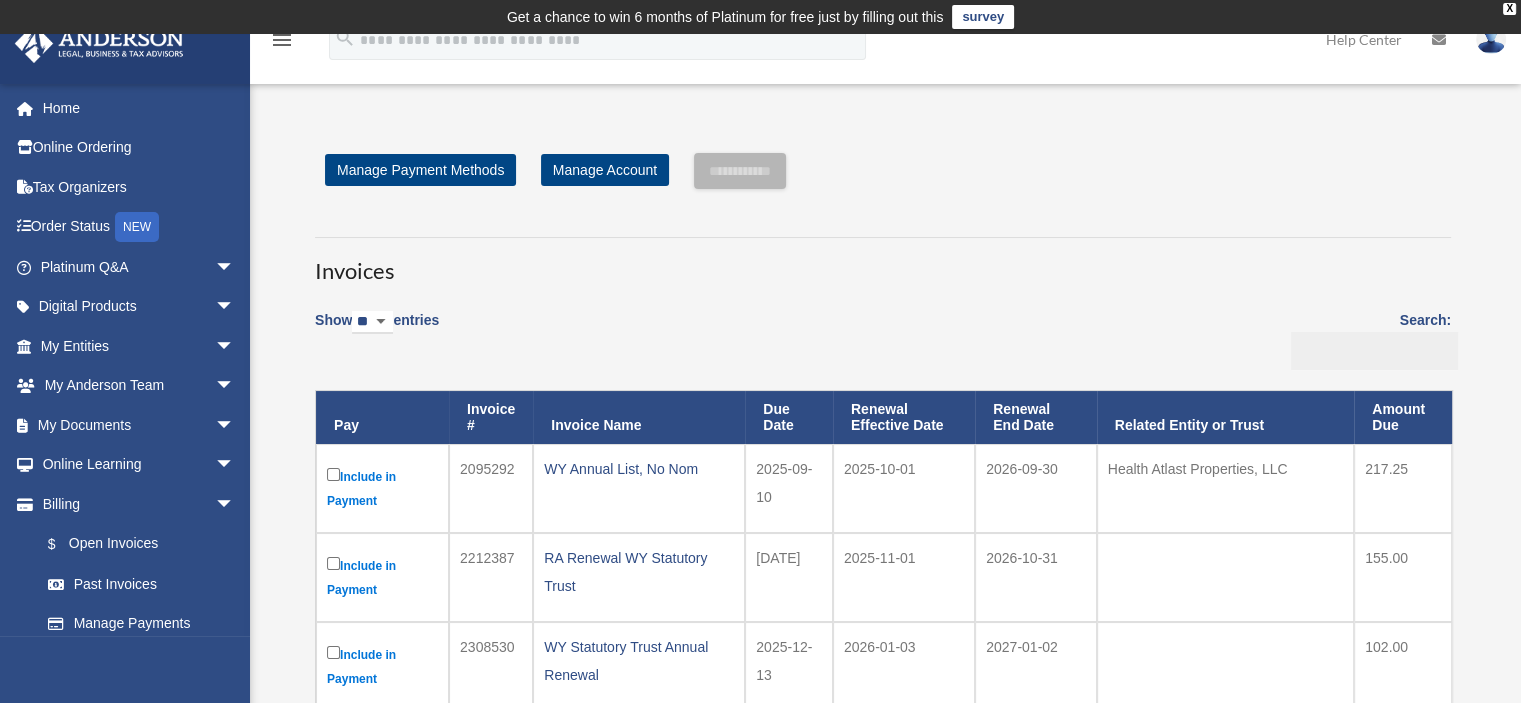 click on "Search:" at bounding box center [1374, 351] 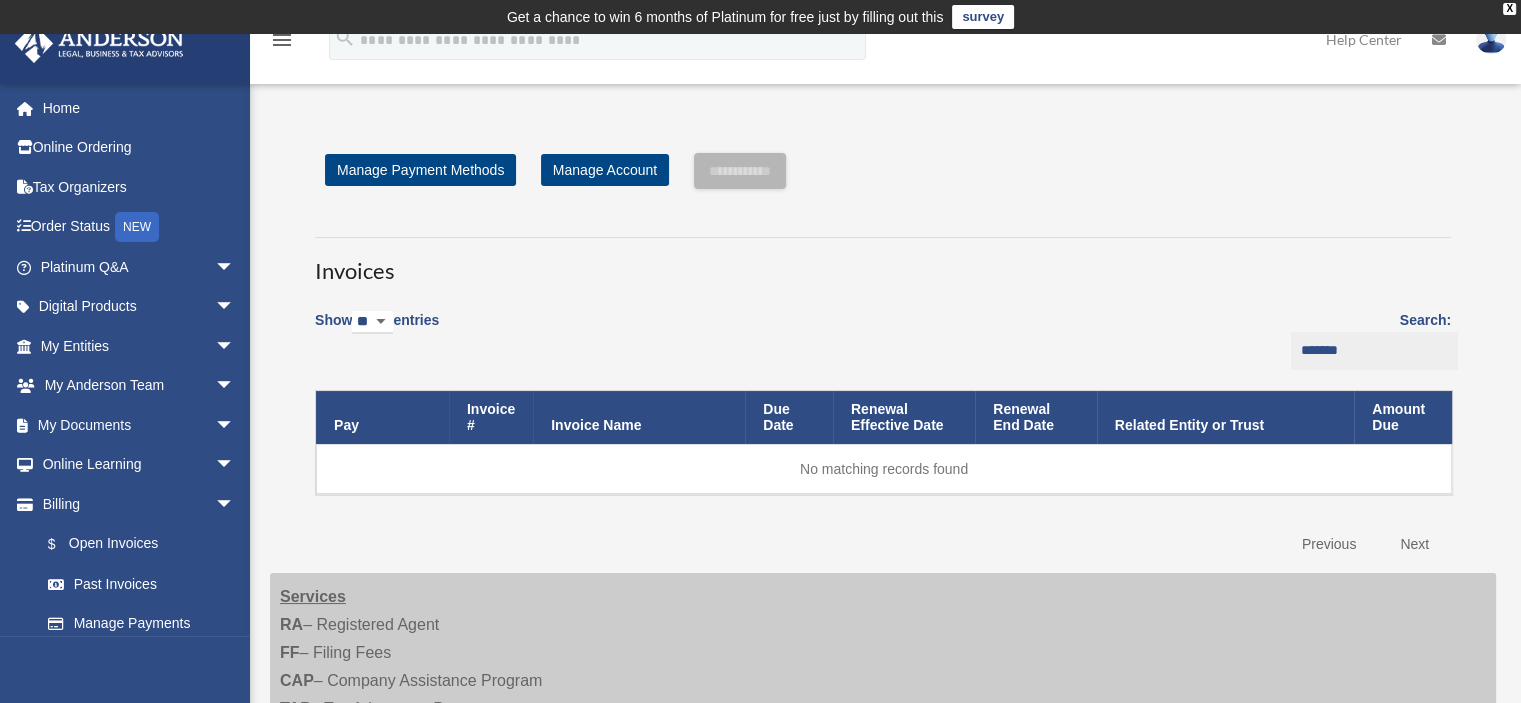 type on "*******" 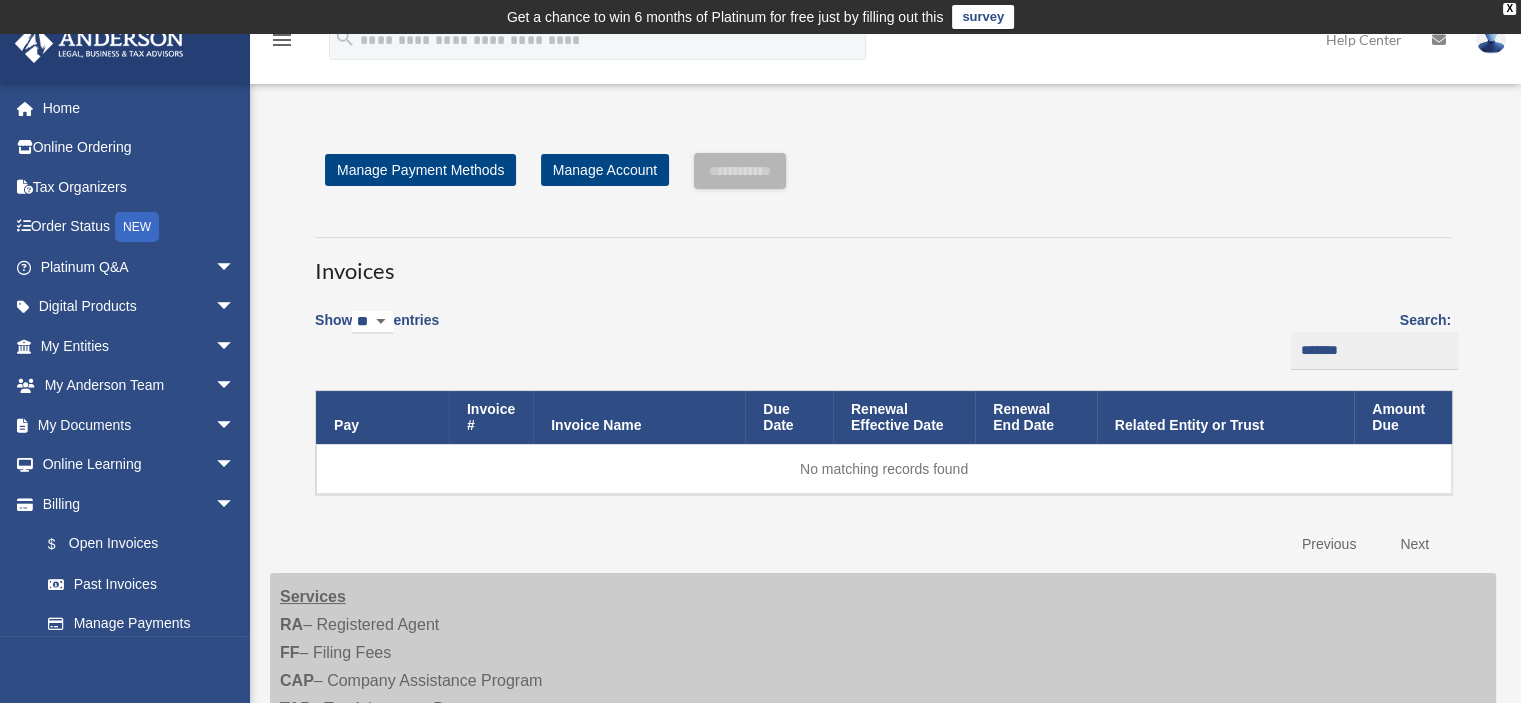 click on "Search: *******" at bounding box center (1367, 339) 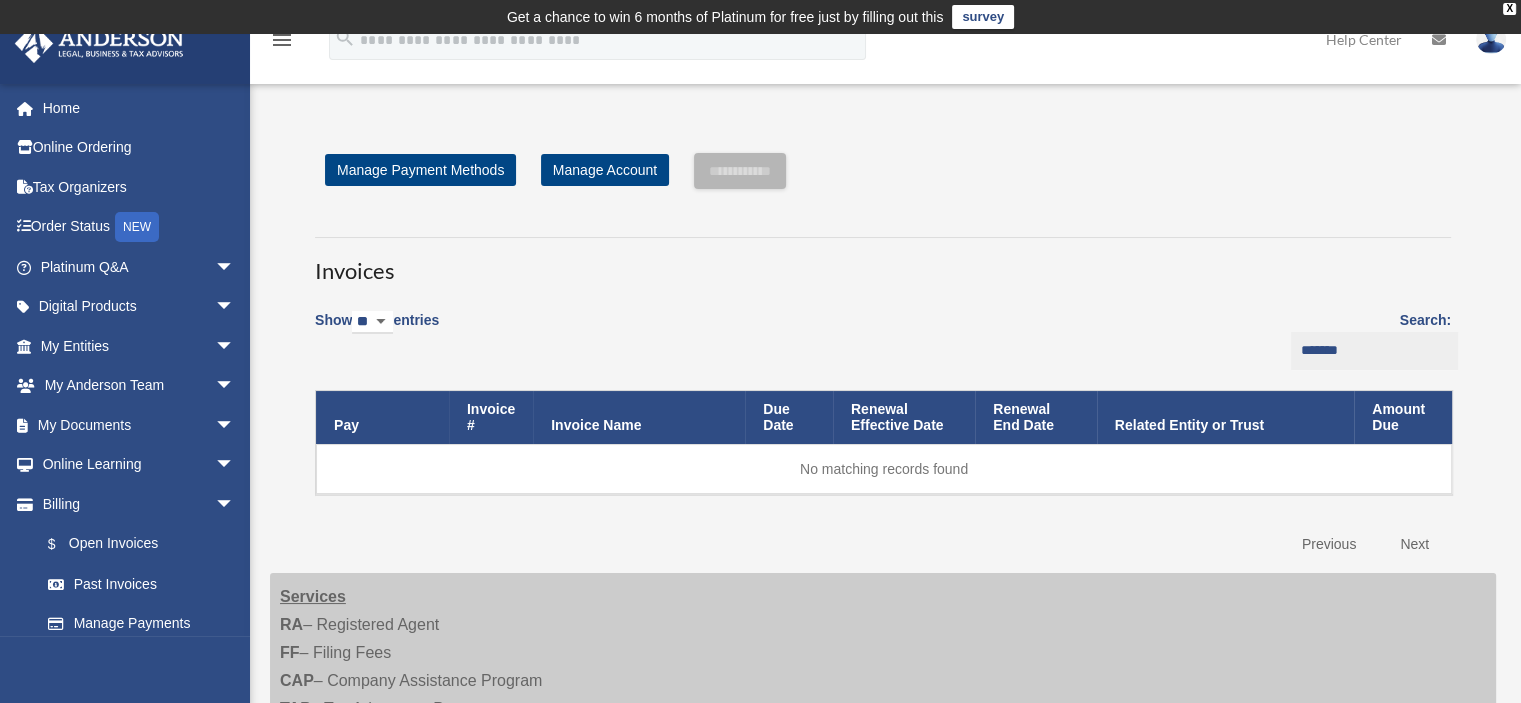 click on "*******" at bounding box center [1374, 351] 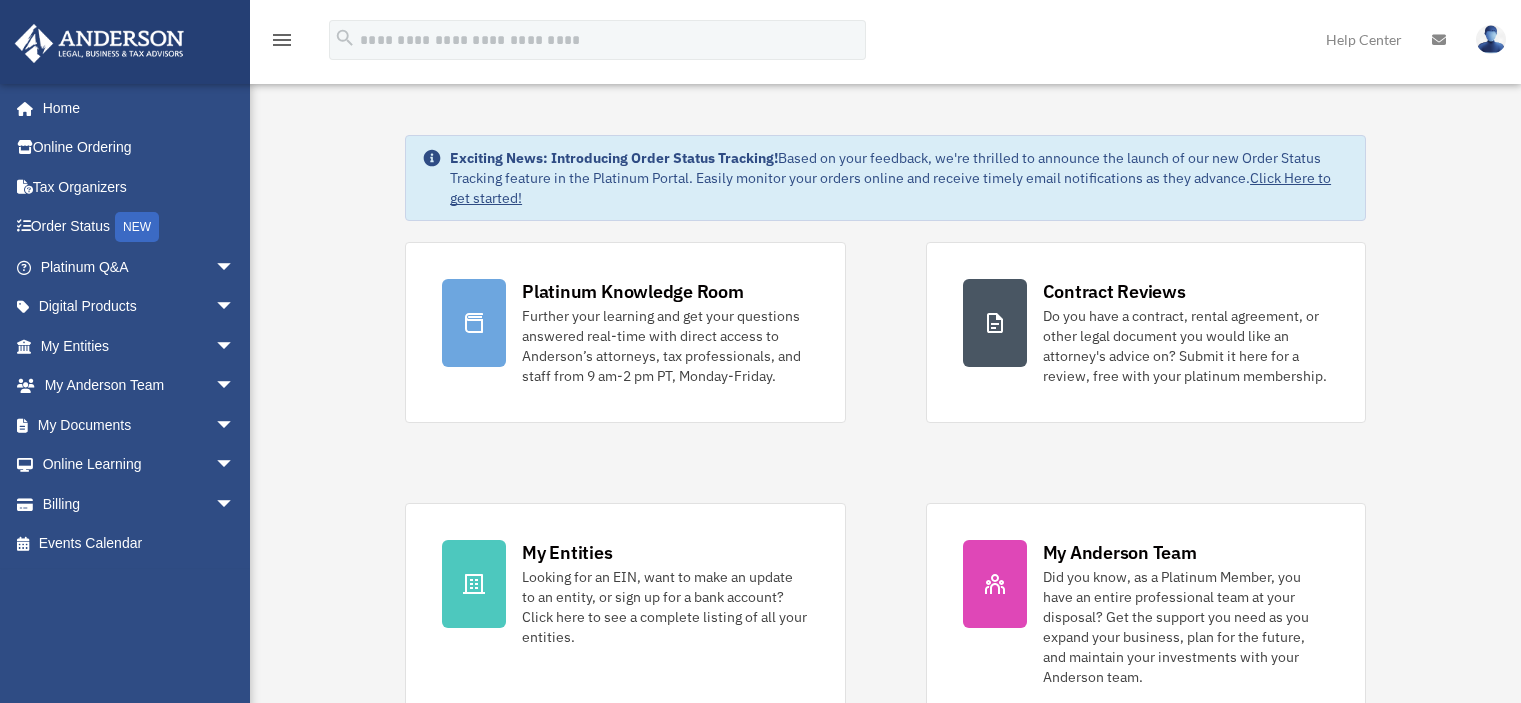 scroll, scrollTop: 0, scrollLeft: 0, axis: both 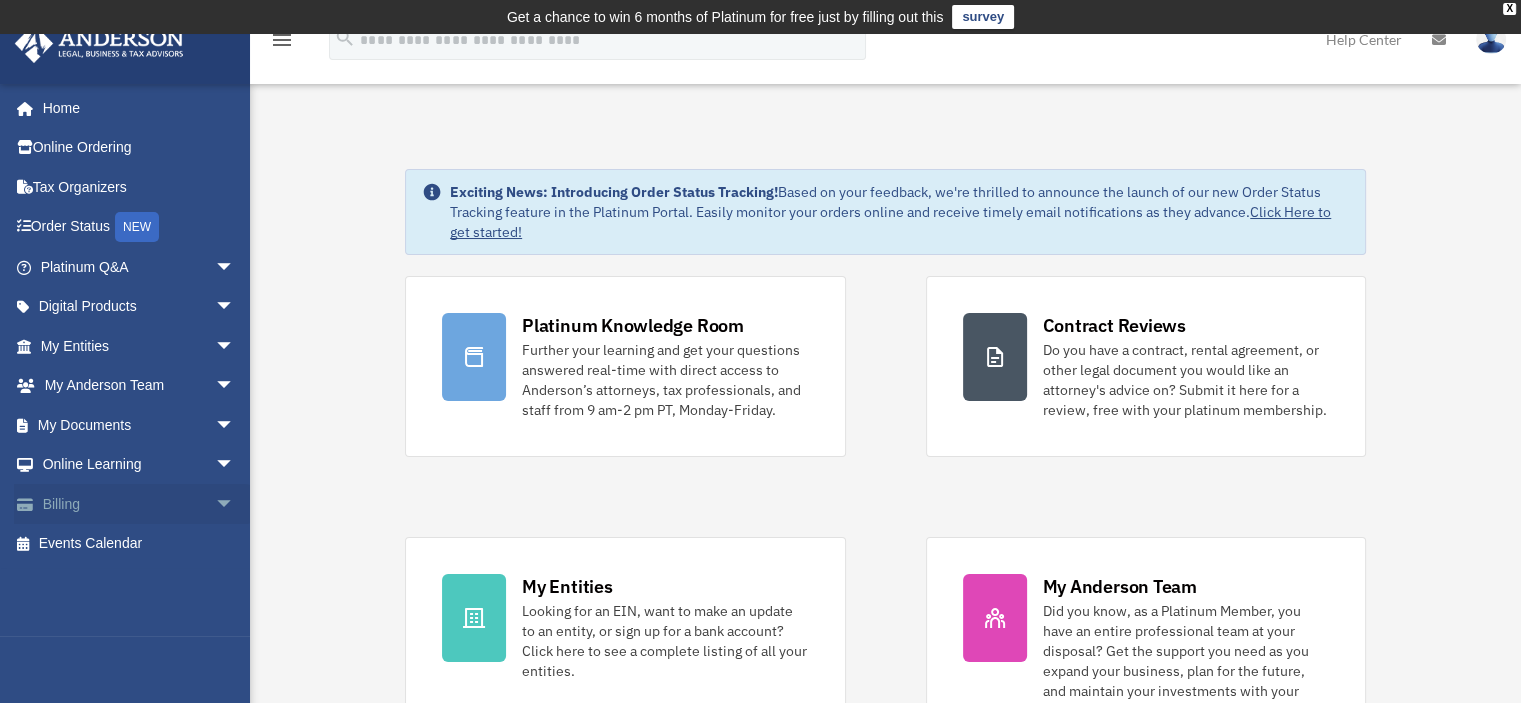 click on "Billing arrow_drop_down" at bounding box center [139, 504] 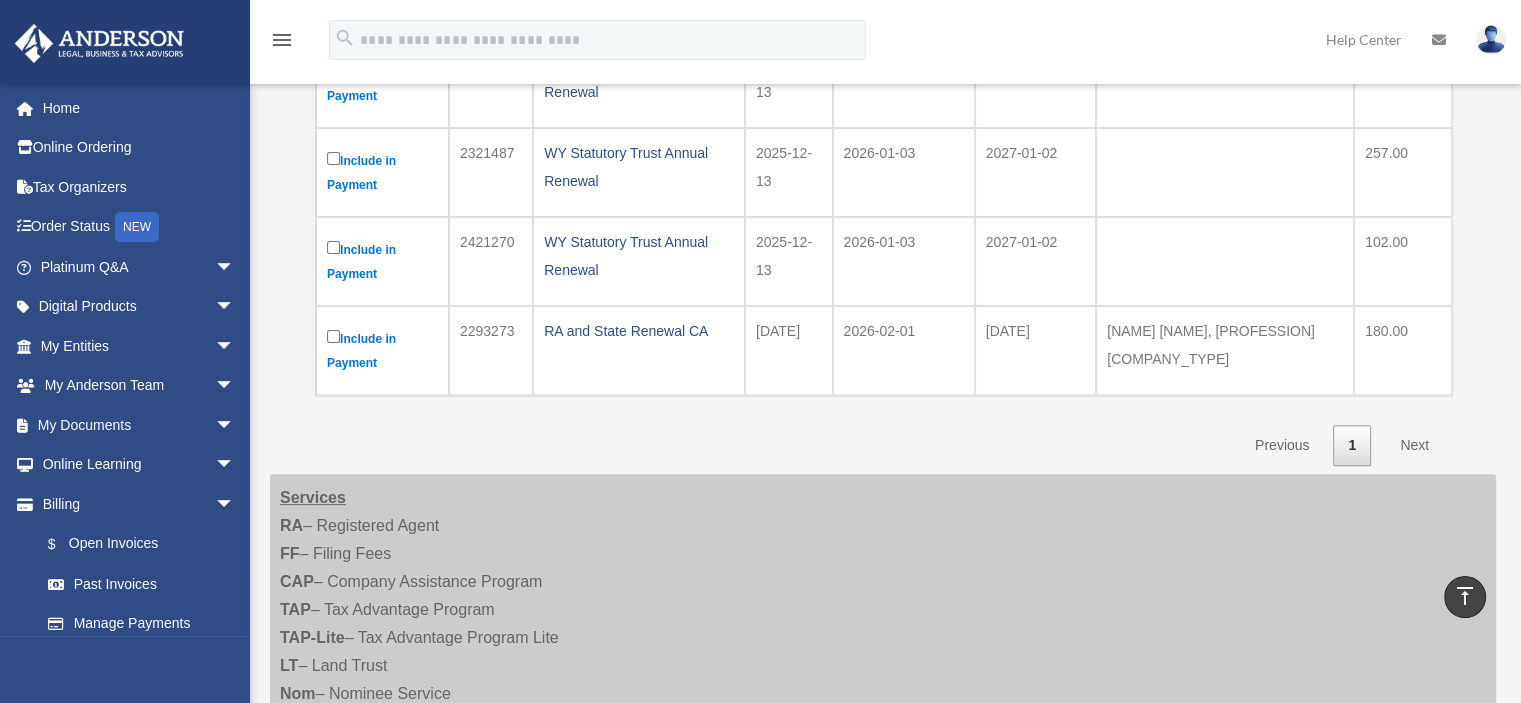 scroll, scrollTop: 83, scrollLeft: 0, axis: vertical 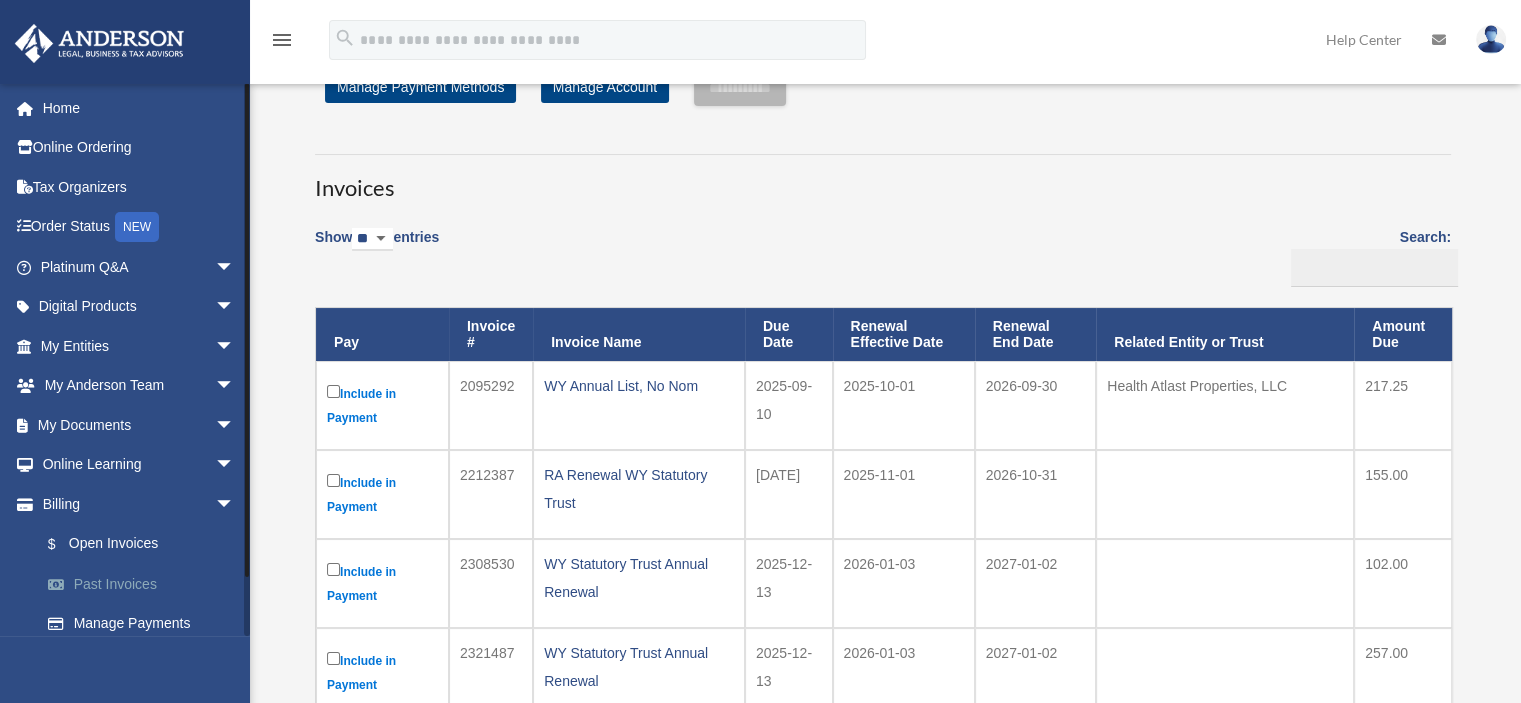 click on "Past Invoices" at bounding box center [146, 584] 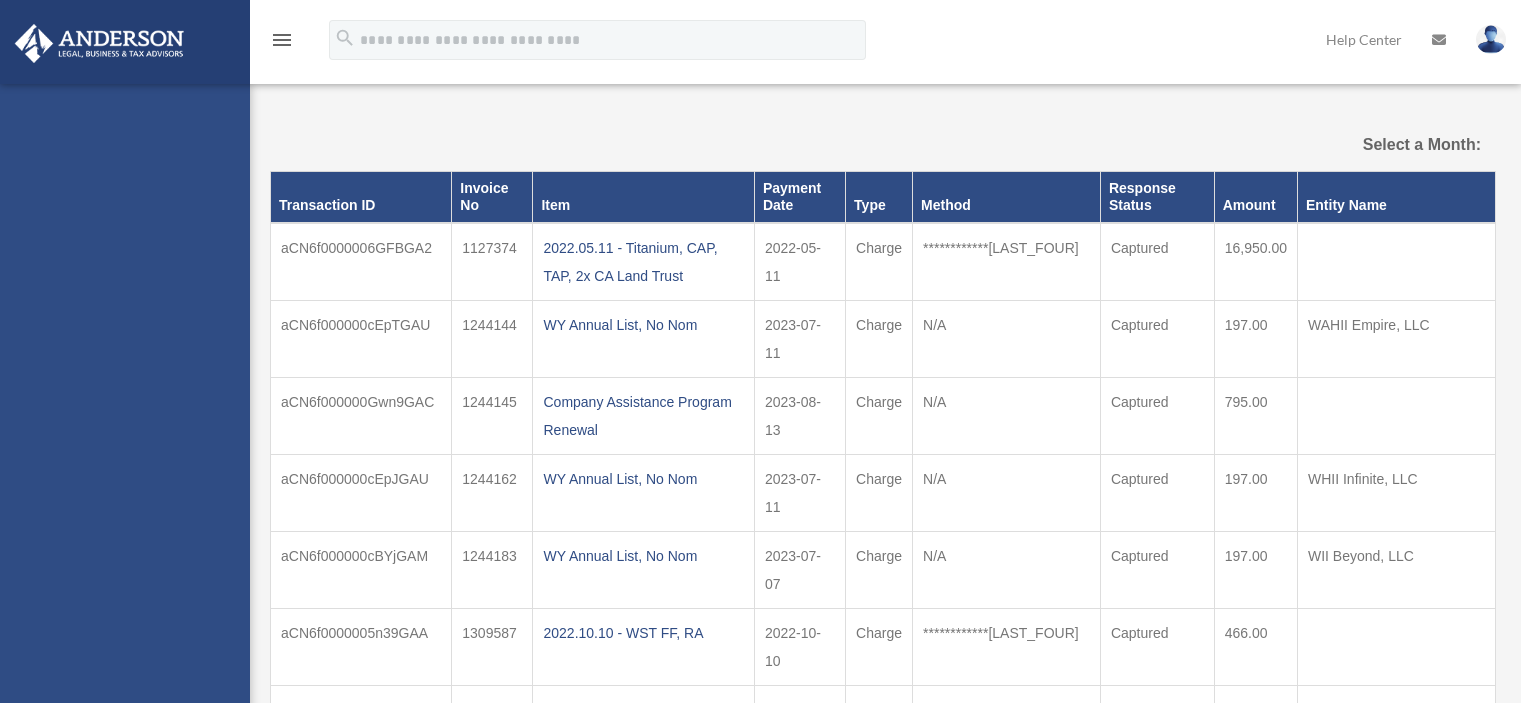 scroll, scrollTop: 0, scrollLeft: 0, axis: both 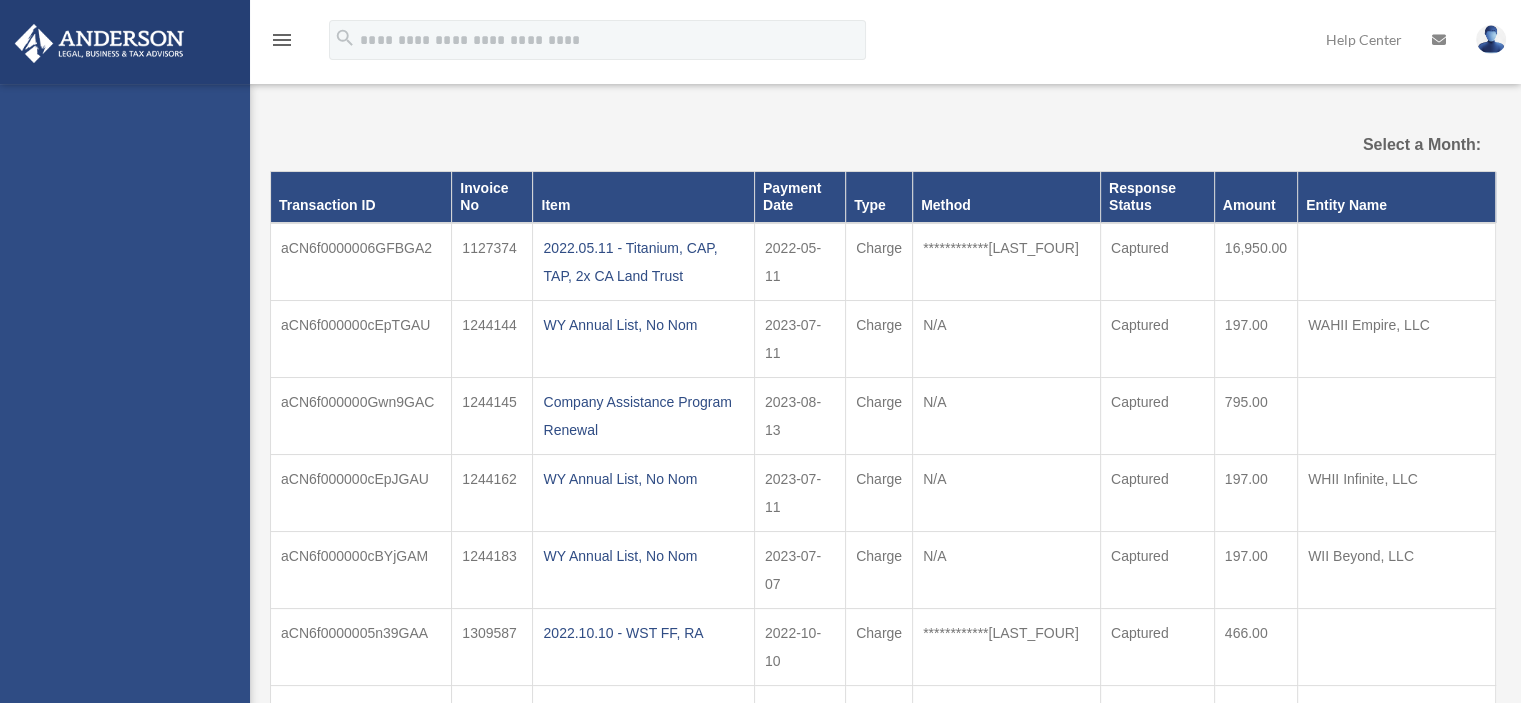 select 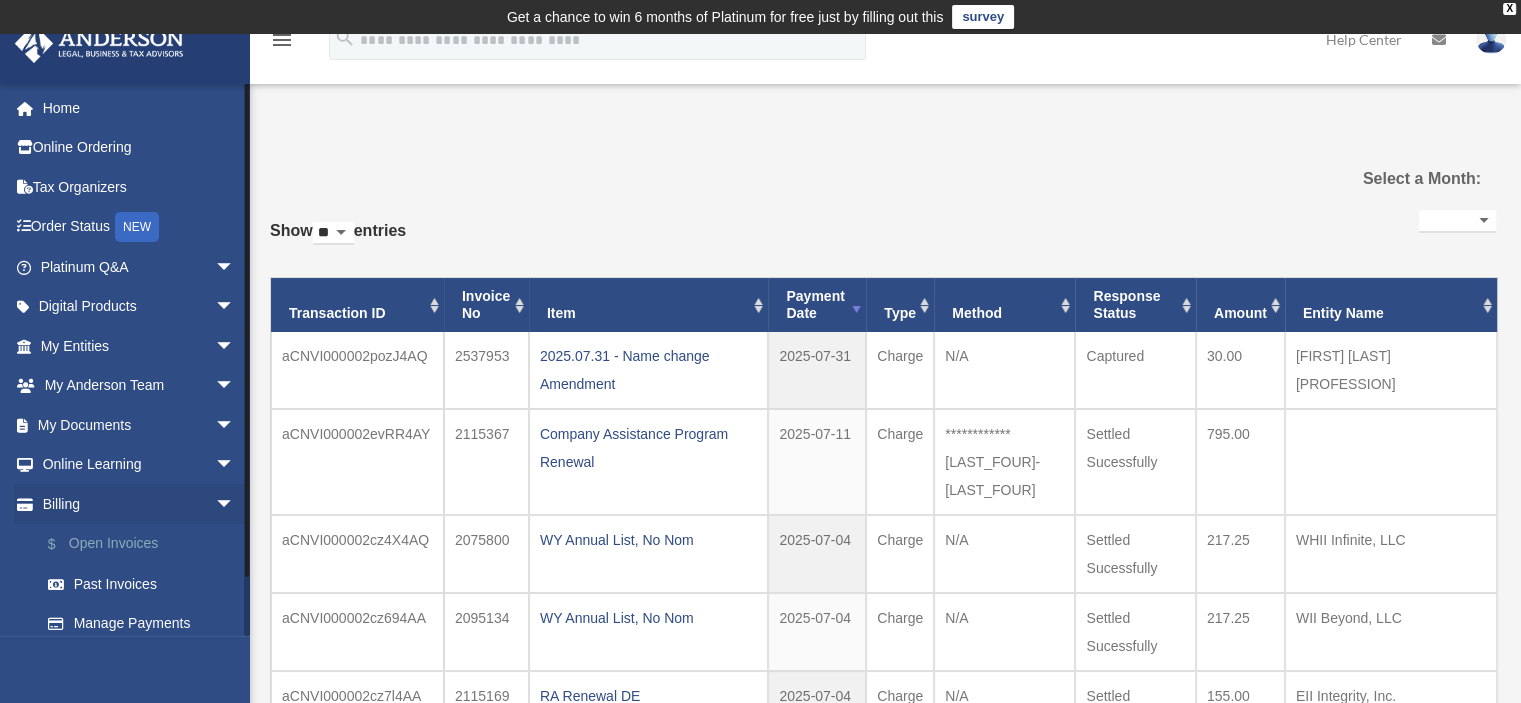 click on "$ Open Invoices" at bounding box center (146, 544) 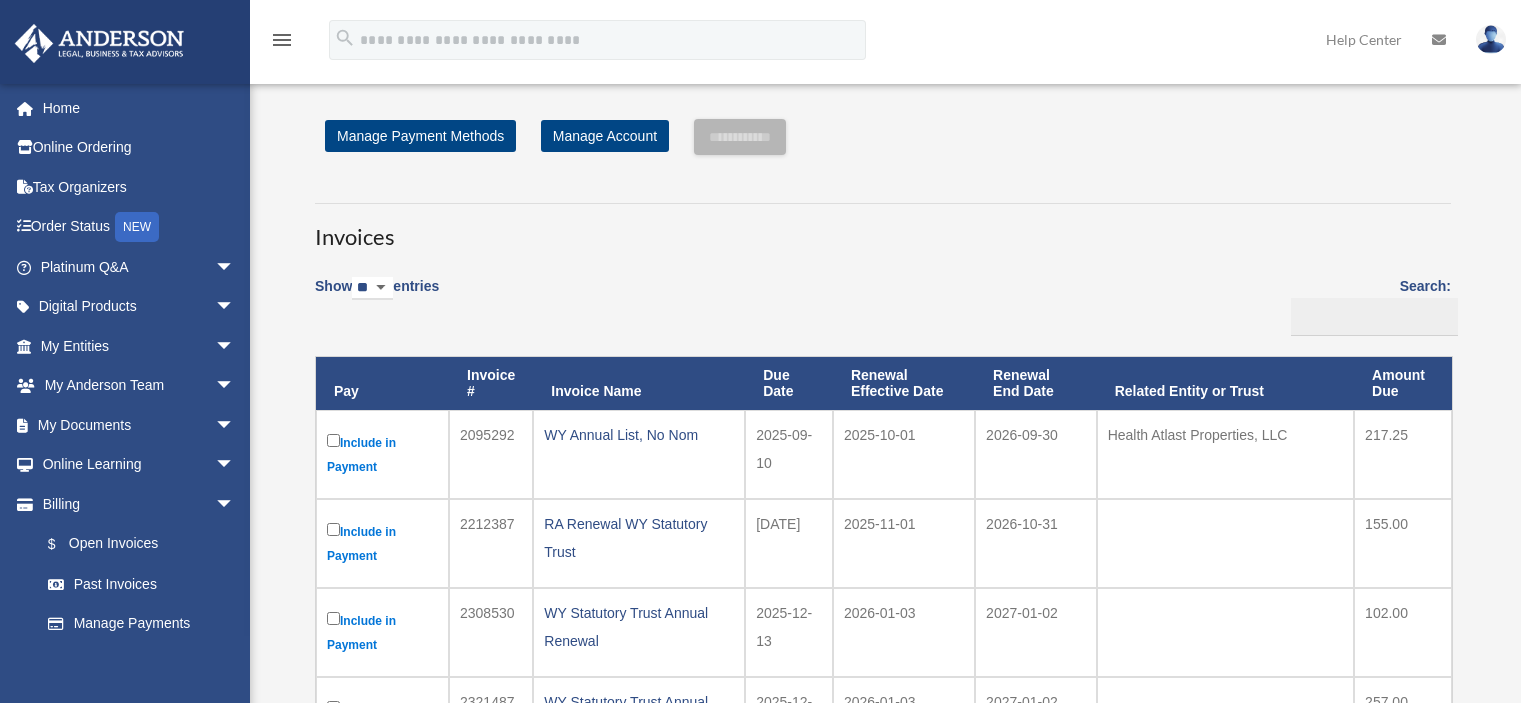 scroll, scrollTop: 0, scrollLeft: 0, axis: both 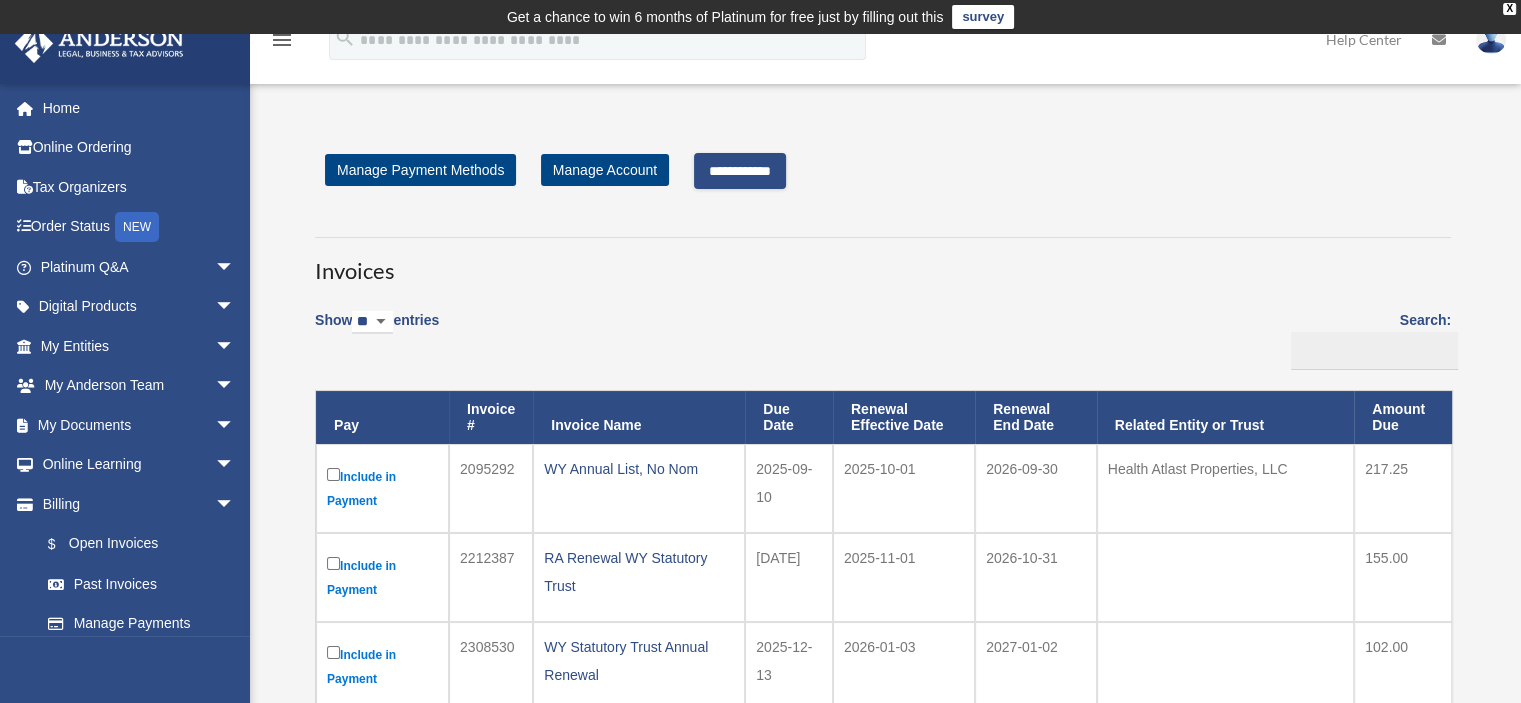 click on "**********" at bounding box center (740, 171) 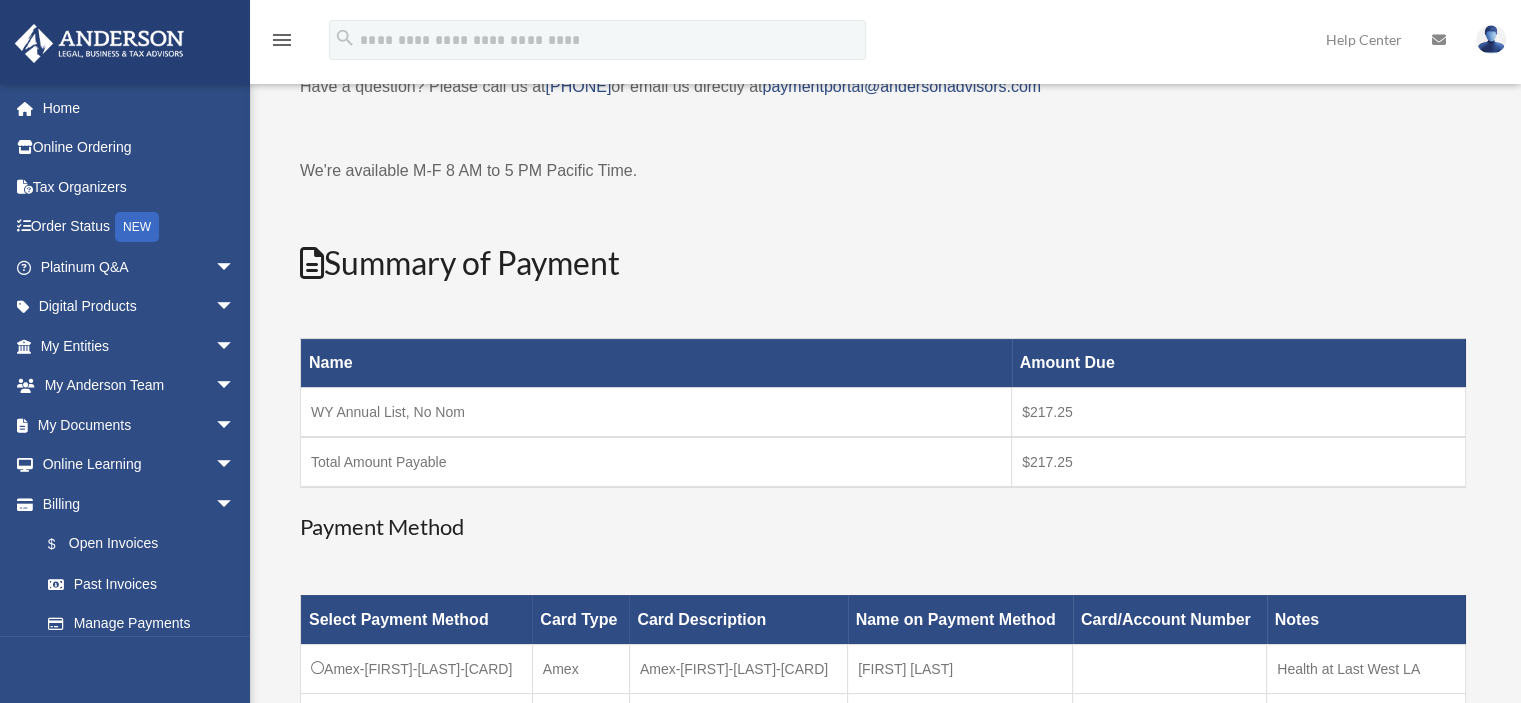 scroll, scrollTop: 0, scrollLeft: 0, axis: both 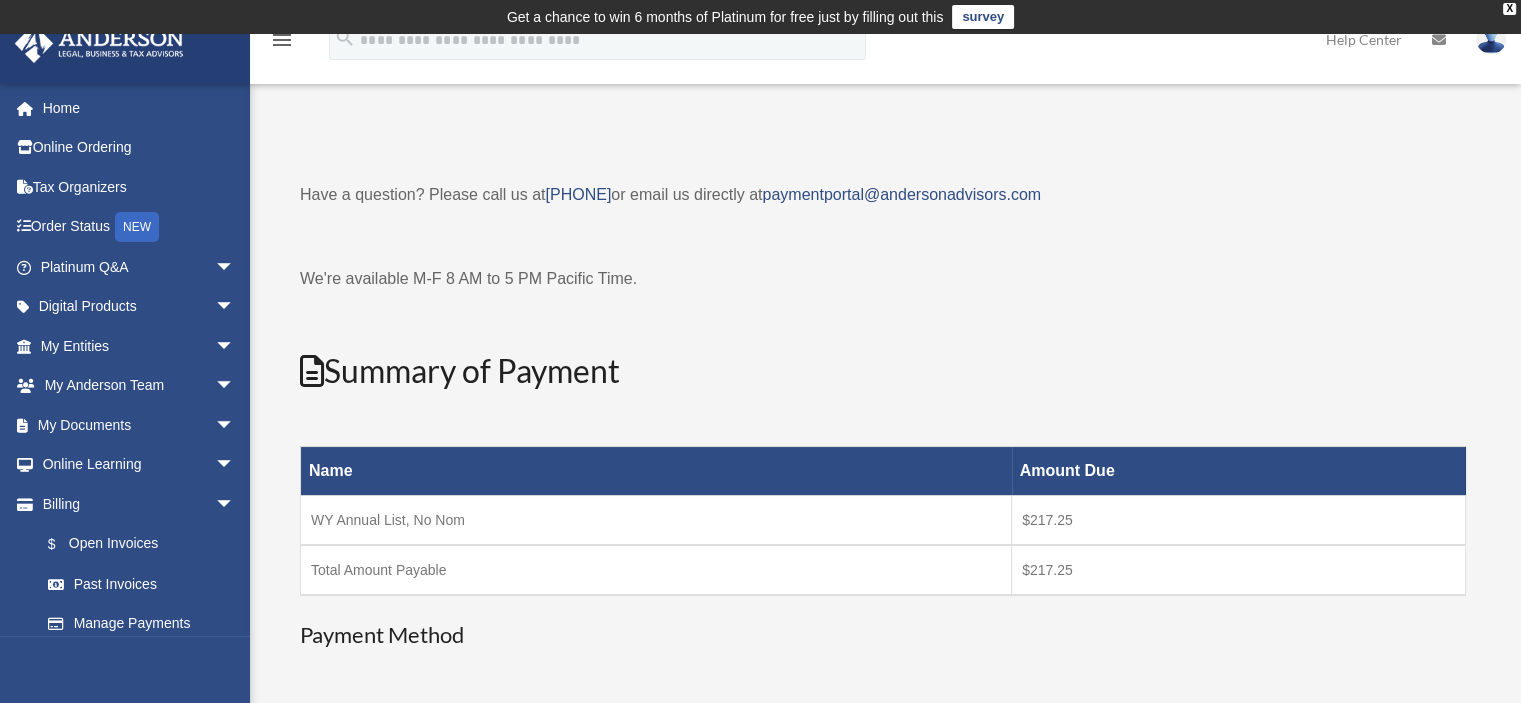 click on "Have a question? Please call us at  [PHONE]  or email us directly at  [EMAIL]
We're available M-F 8 AM to 5 PM Pacific Time.
Summary of Payment
Name
Amount Due
WY Annual List, No Nom  $217.25
Total Amount Payable
$217.25
Payment Method
Select Payment Method" at bounding box center [883, 749] 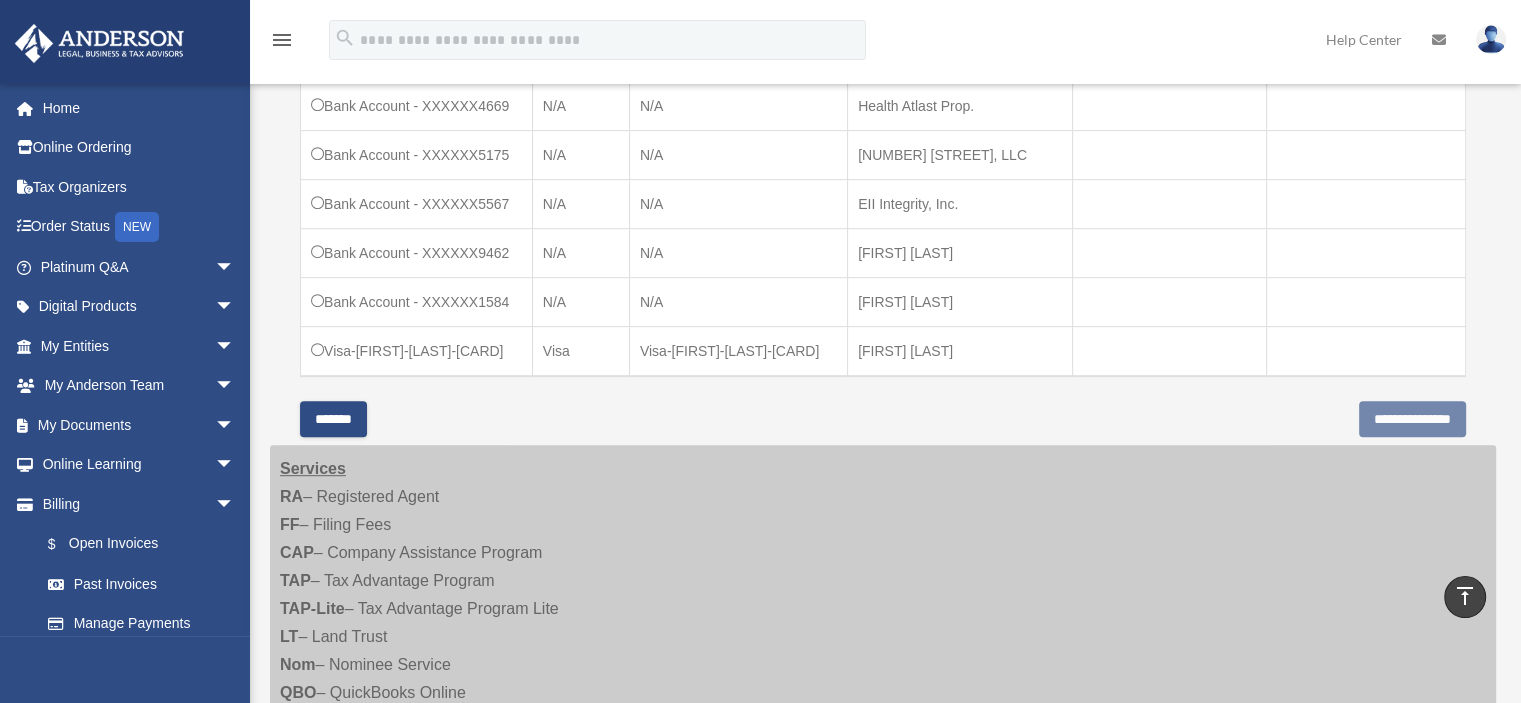 scroll, scrollTop: 1000, scrollLeft: 0, axis: vertical 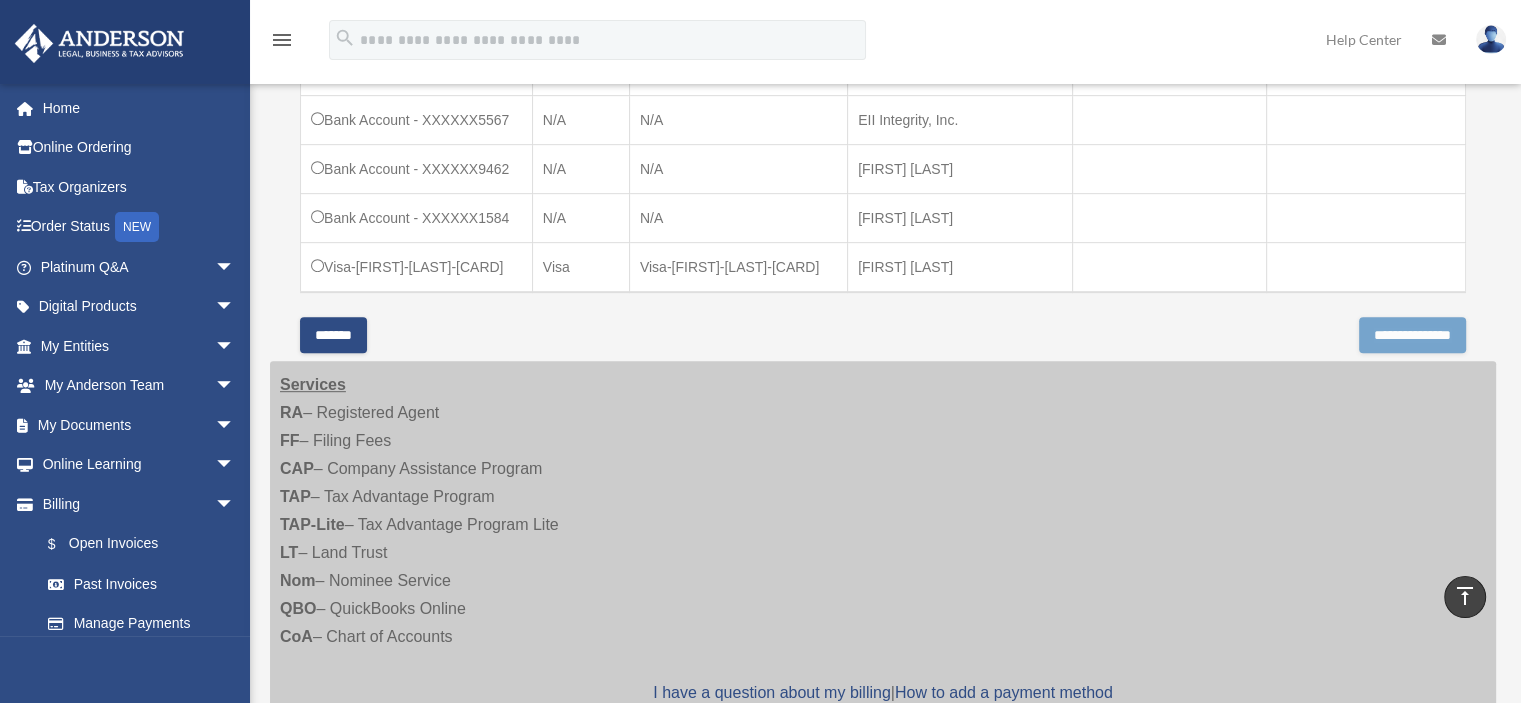 click on "**********" at bounding box center [1412, 335] 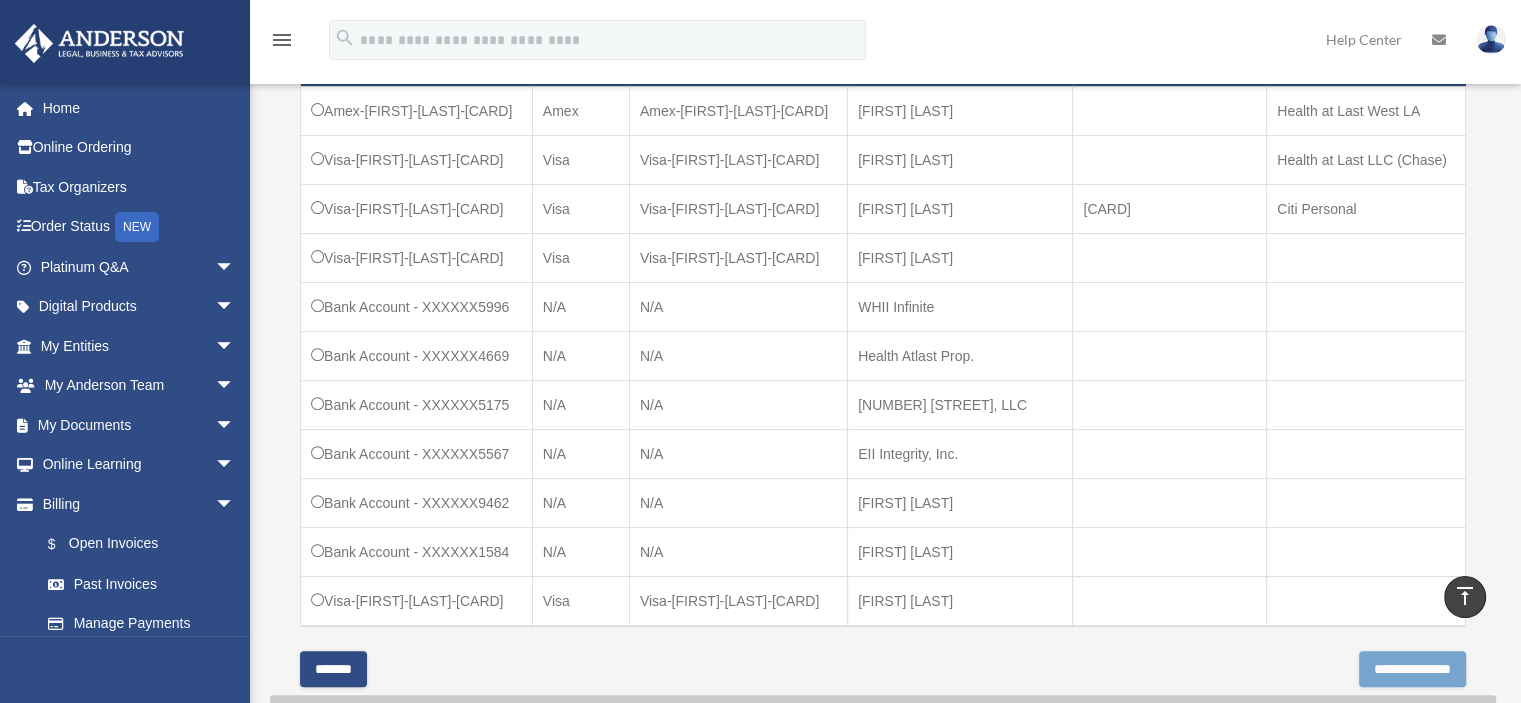 scroll, scrollTop: 583, scrollLeft: 0, axis: vertical 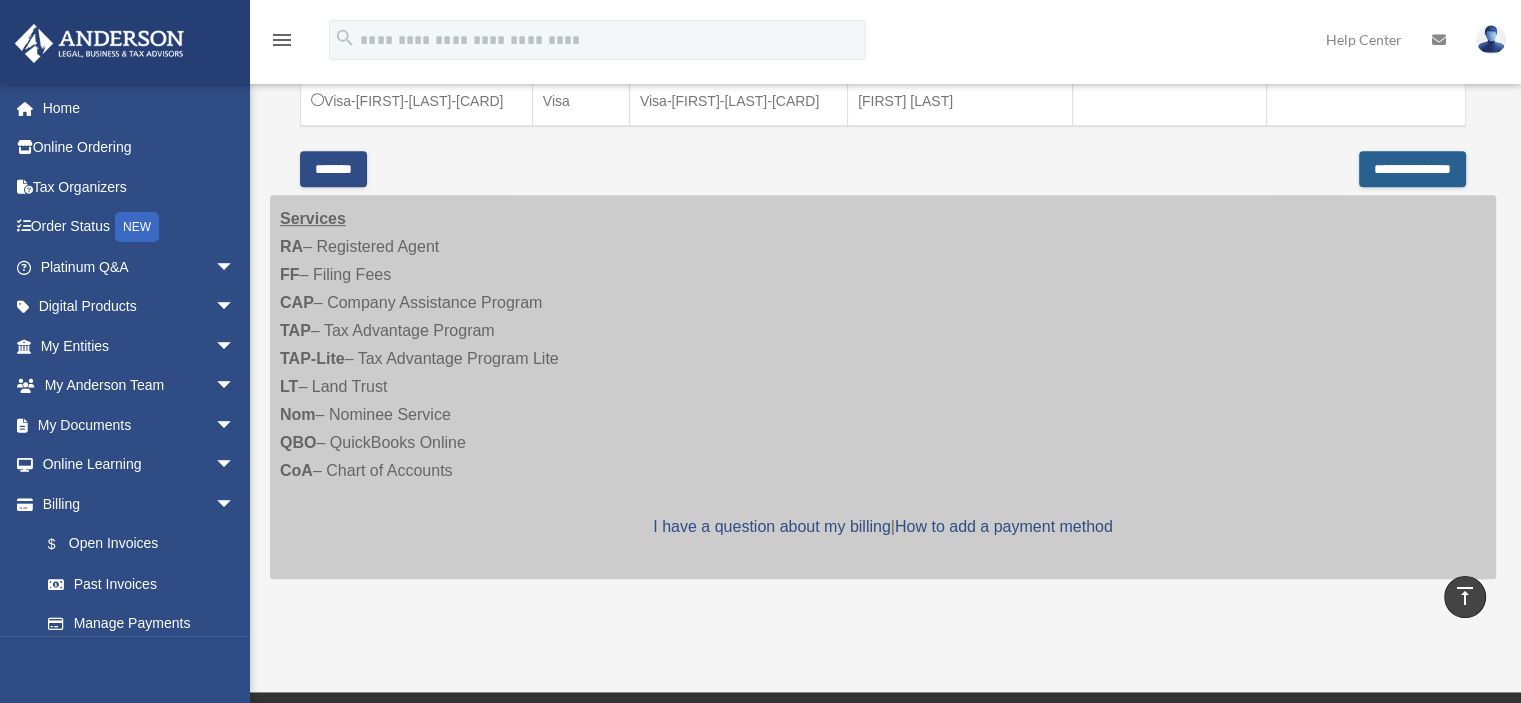 click on "**********" at bounding box center [1412, 169] 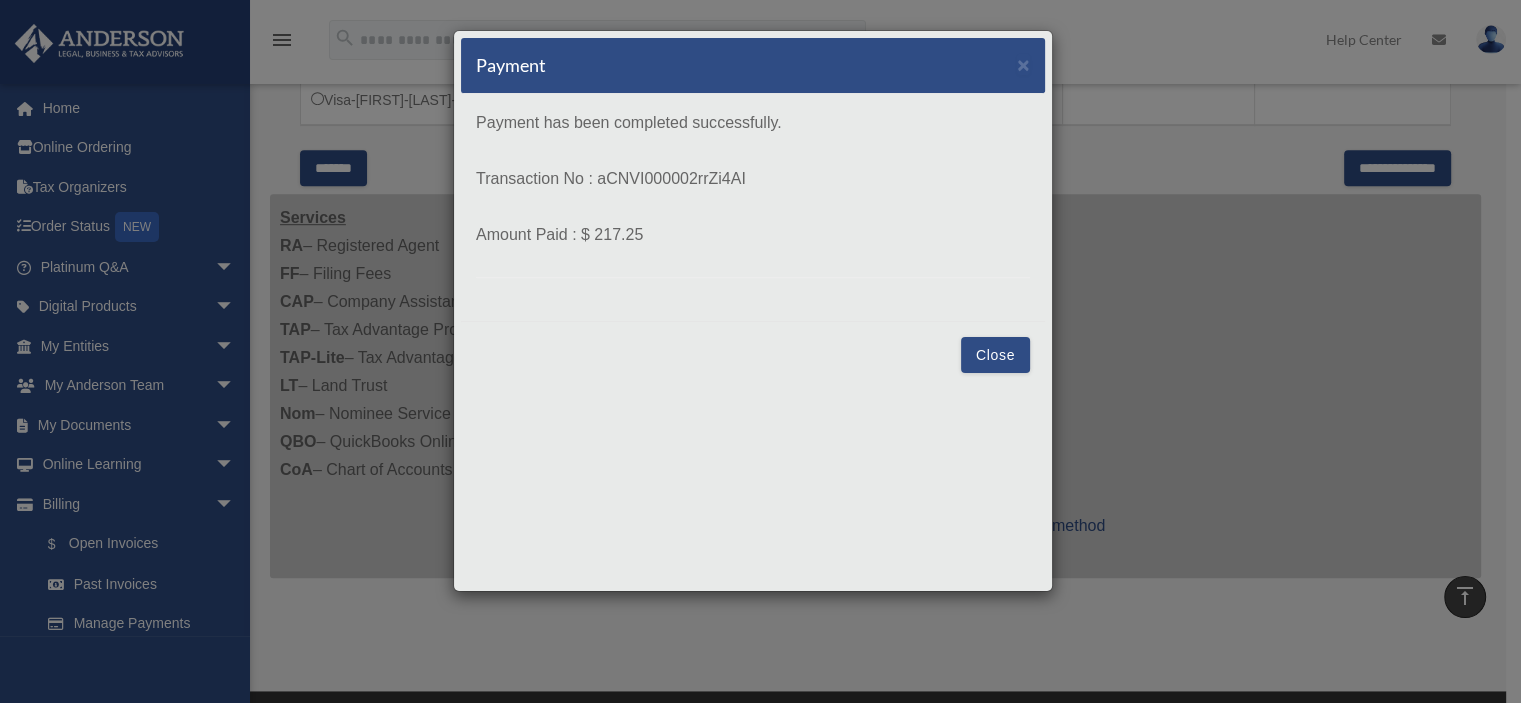 click on "Close" at bounding box center [995, 355] 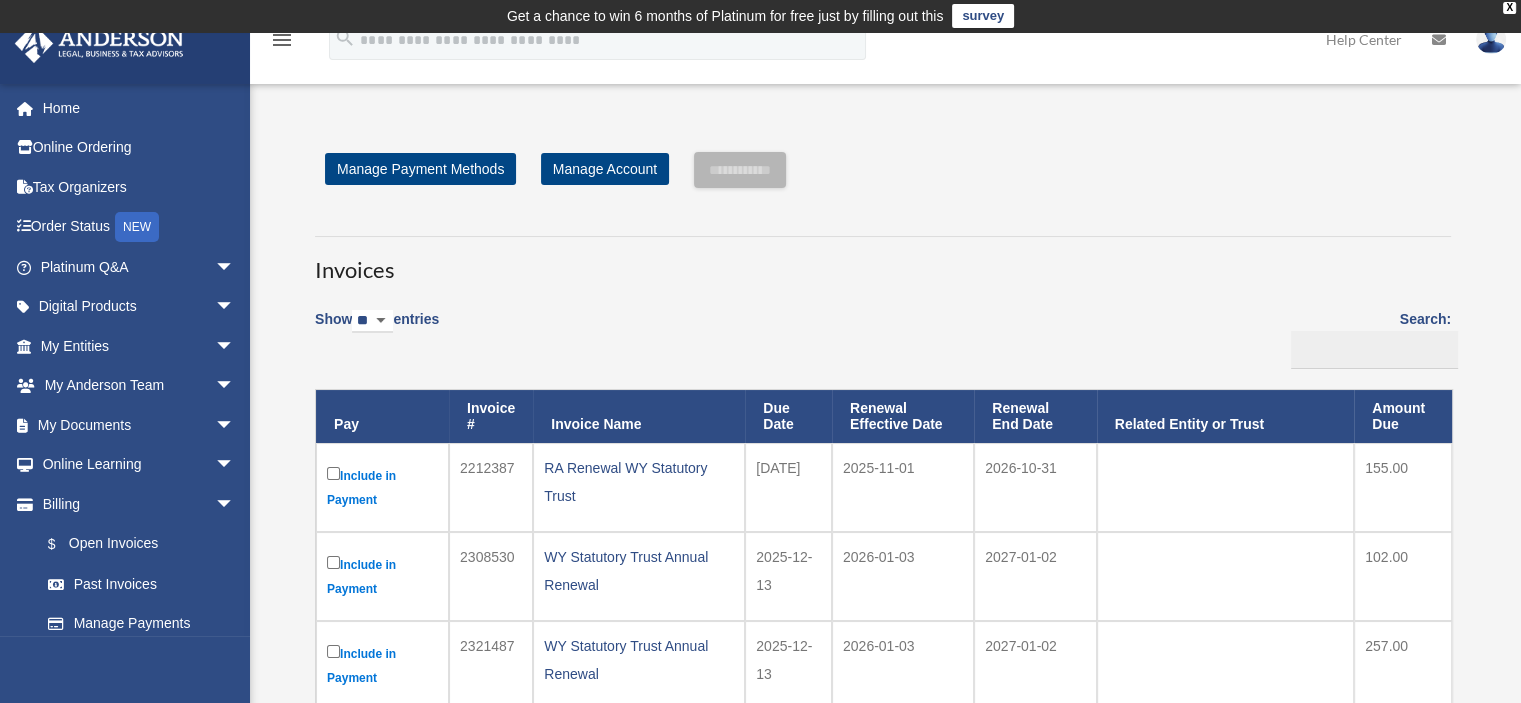 scroll, scrollTop: 0, scrollLeft: 0, axis: both 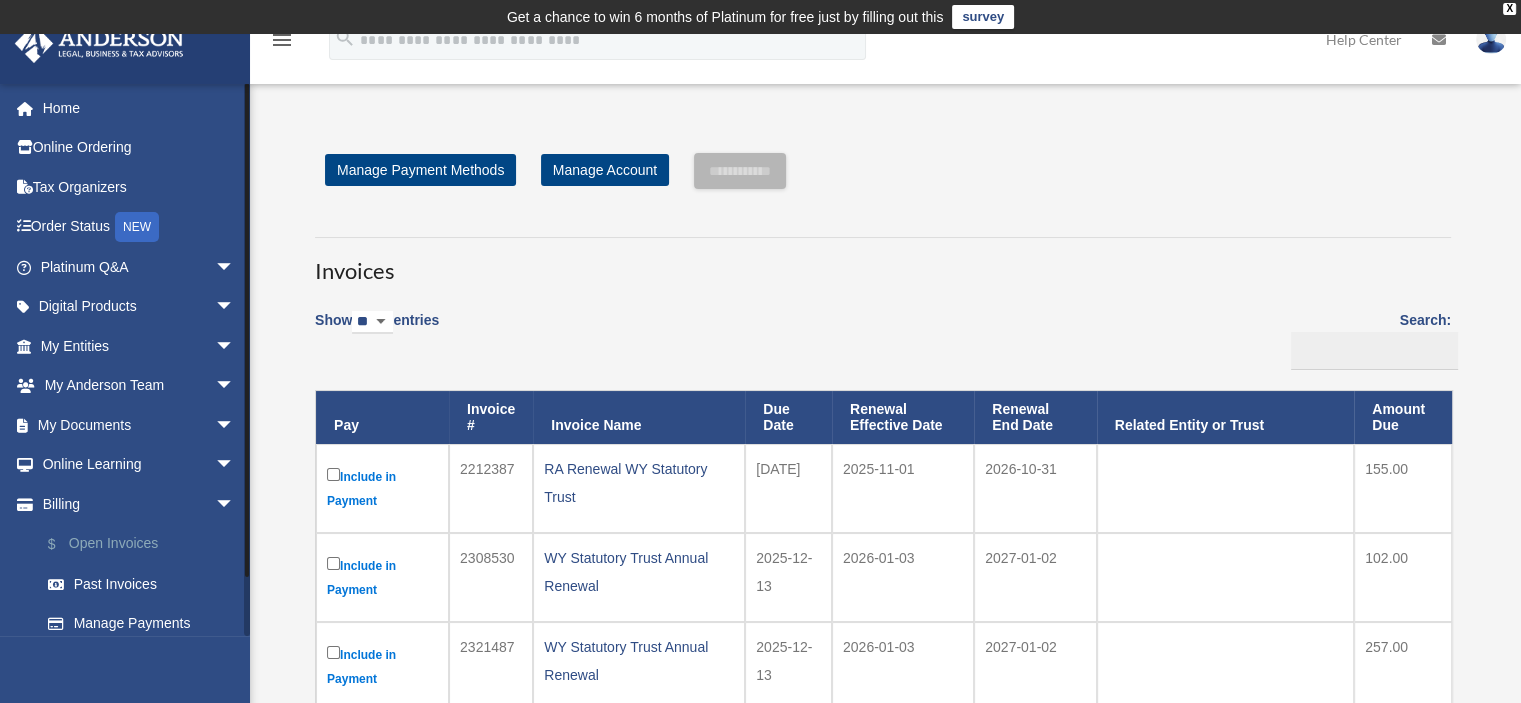 click on "$ Open Invoices" at bounding box center (146, 544) 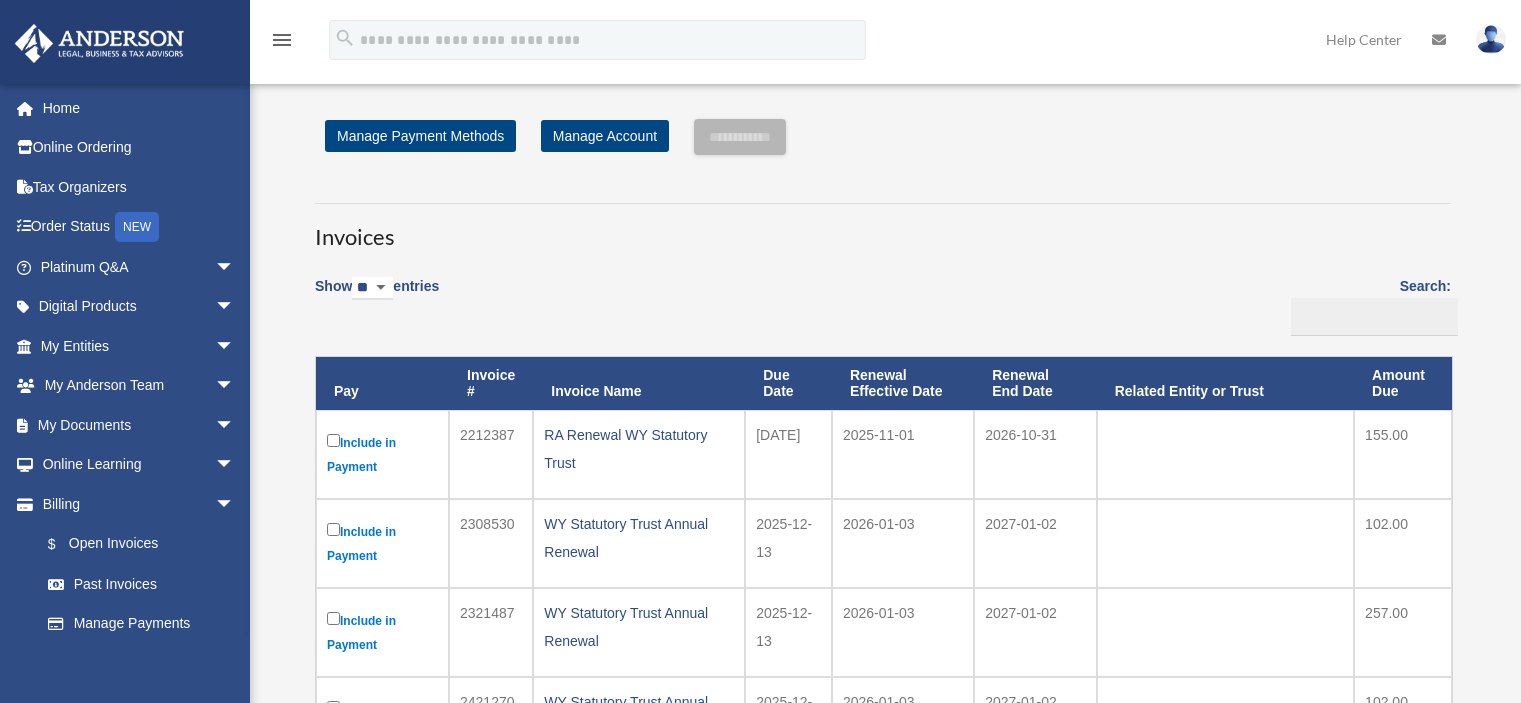 scroll, scrollTop: 0, scrollLeft: 0, axis: both 